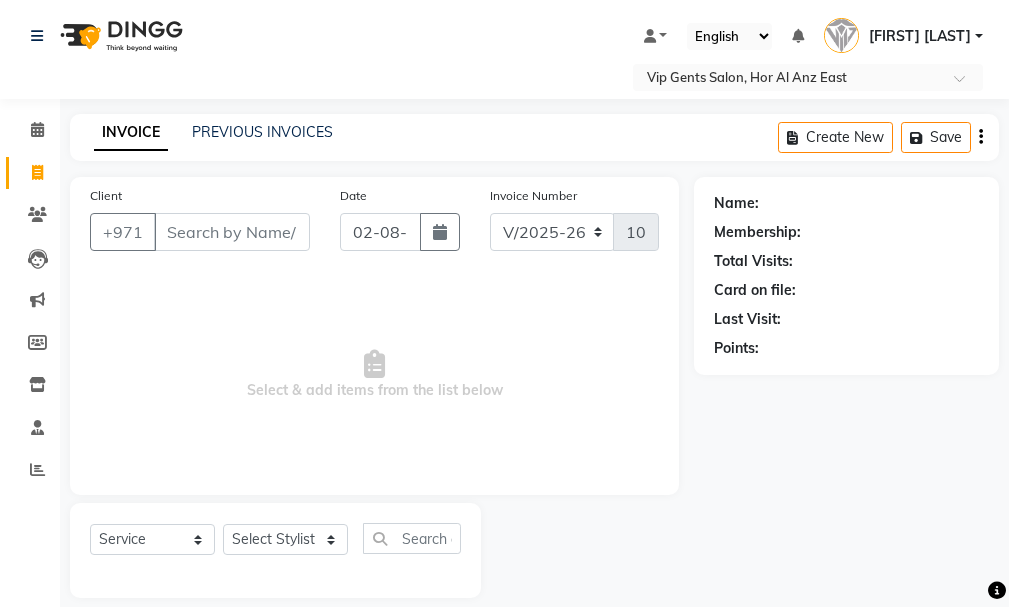 select on "8415" 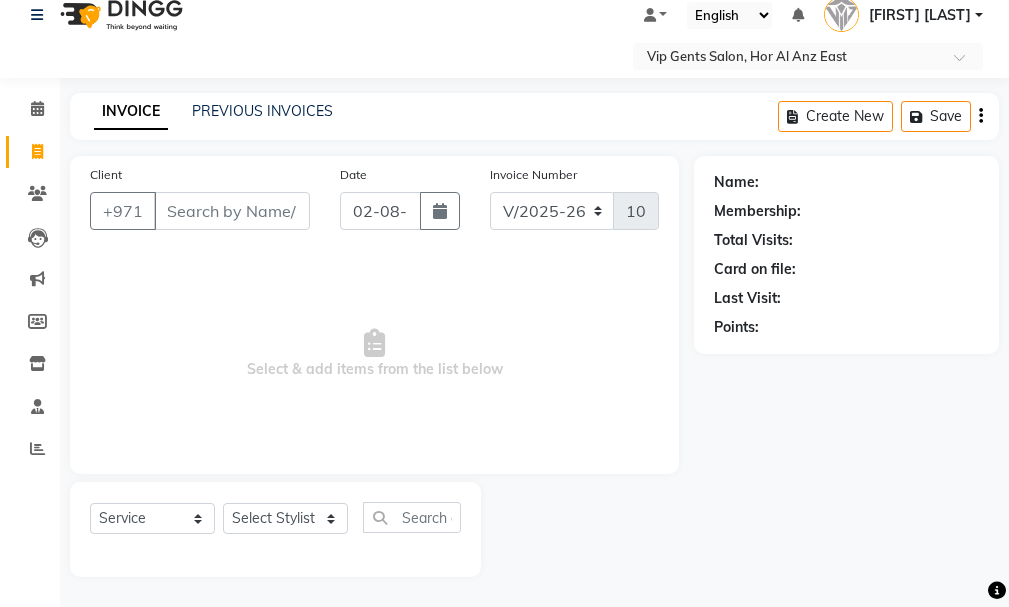 scroll, scrollTop: 0, scrollLeft: 0, axis: both 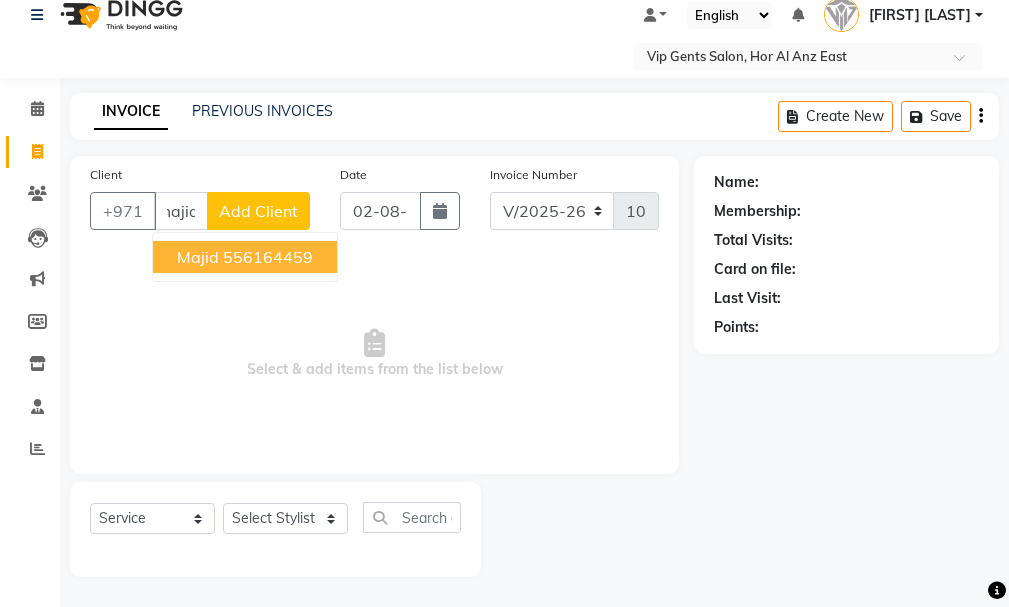 click on "556164459" at bounding box center [268, 257] 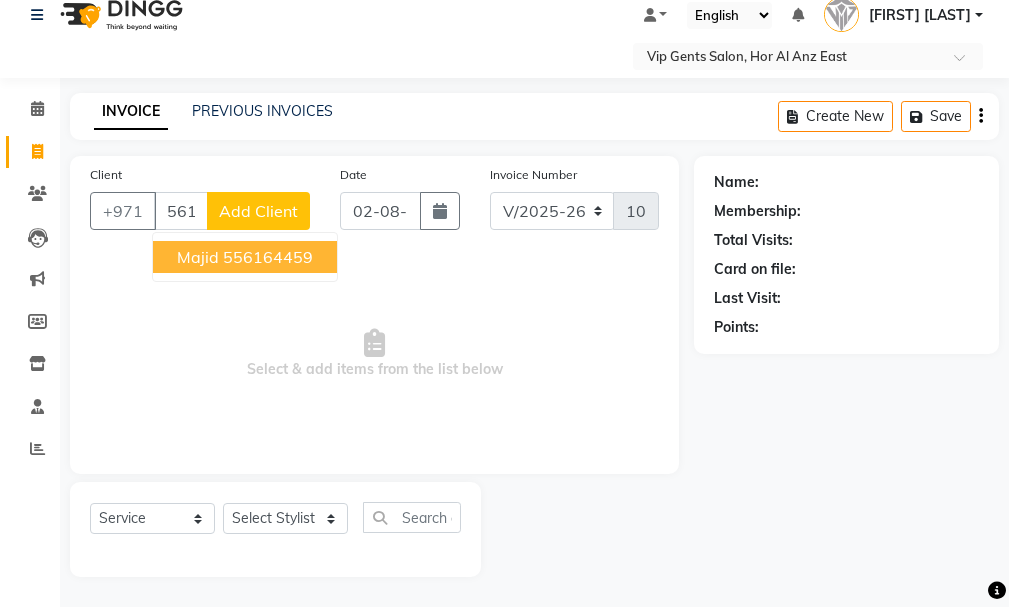 scroll, scrollTop: 0, scrollLeft: 0, axis: both 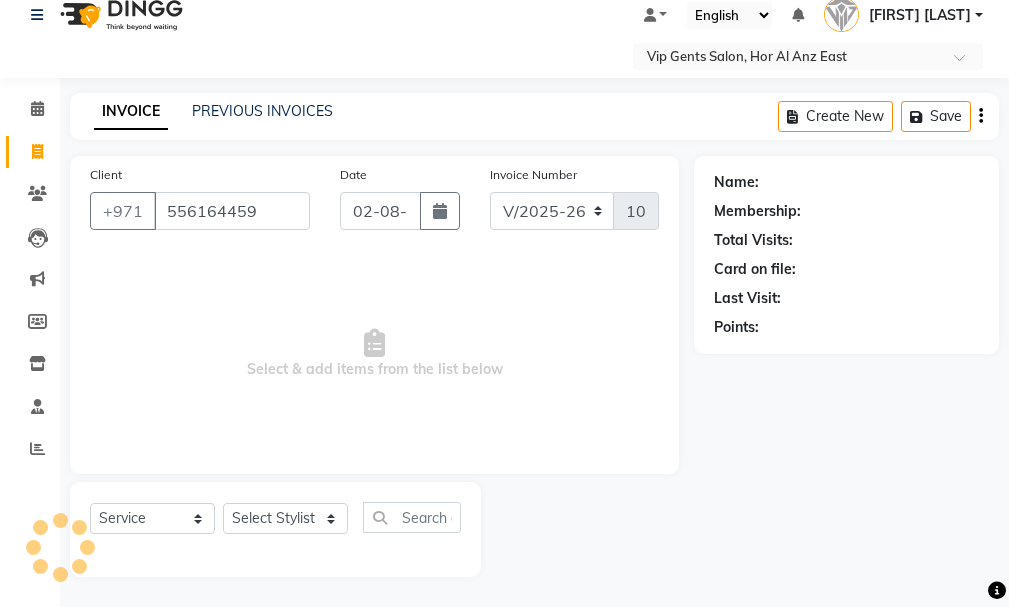 type on "556164459" 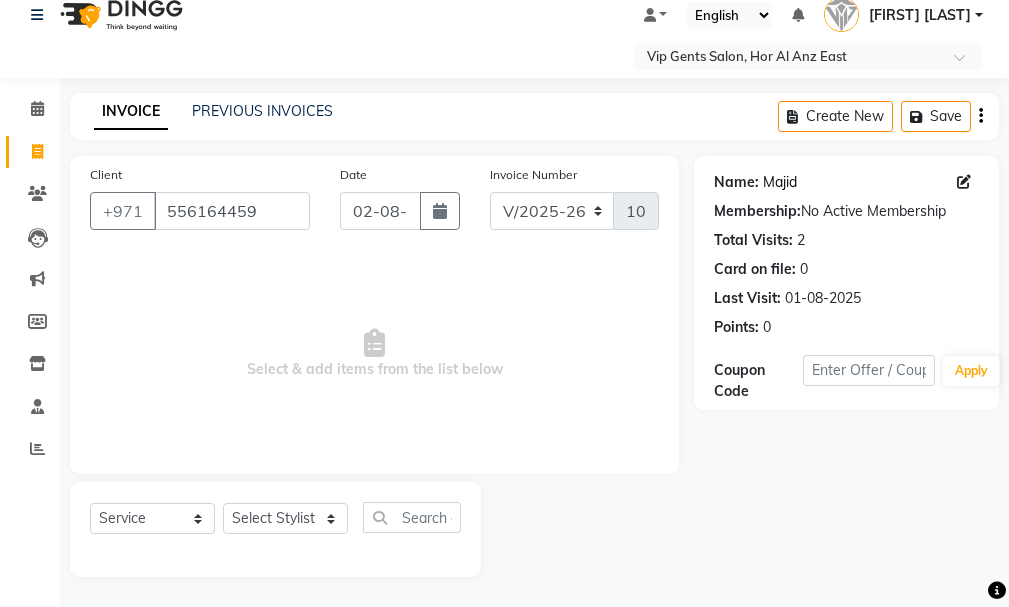 click on "Majid" 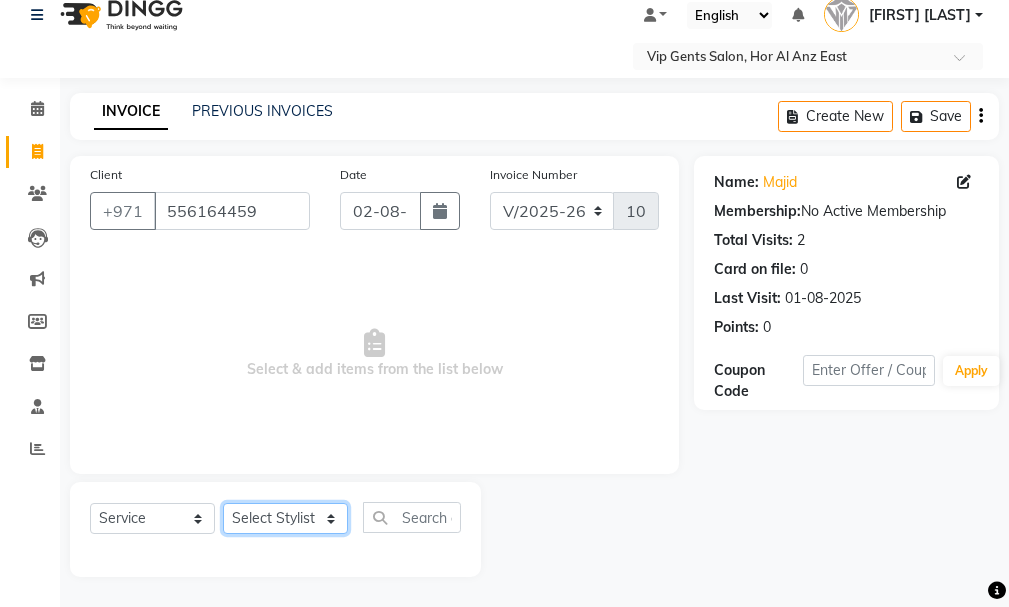 click on "Select Stylist [FIRST] [LAST] [LAST] [LAST] [LAST] [FIRST] [LAST] [LAST] [FIRST] [LAST] [FIRST] [LAST] [FIRST] [LAST] [FIRST] [LAST] [FIRST] [LAST] [FIRST] [LAST] [FIRST] [LAST] [FIRST] [LAST] [FIRST] [LAST] [FIRST] [LAST] [FIRST] [LAST] [FIRST] [LAST]" 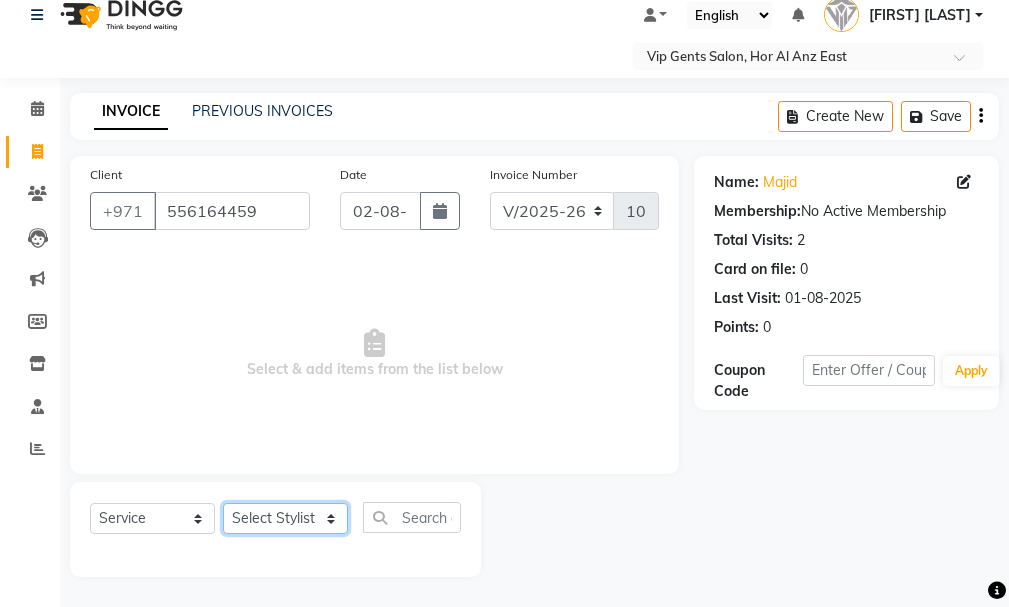 select on "81365" 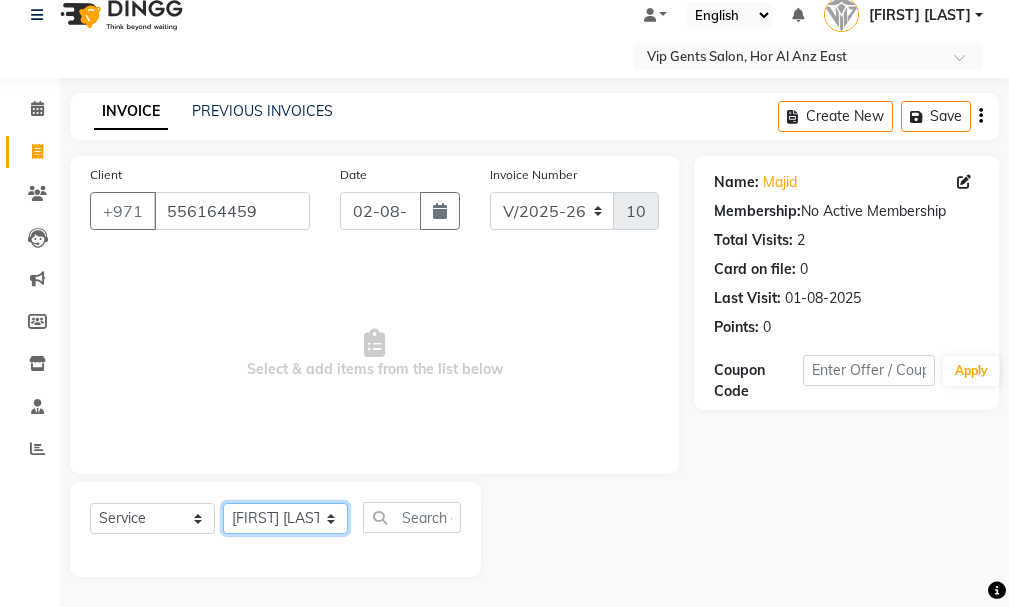 click on "Select Stylist [FIRST] [LAST] [LAST] [LAST] [LAST] [FIRST] [LAST] [LAST] [FIRST] [LAST] [FIRST] [LAST] [FIRST] [LAST] [FIRST] [LAST] [FIRST] [LAST] [FIRST] [LAST] [FIRST] [LAST] [FIRST] [LAST] [FIRST] [LAST] [FIRST] [LAST] [FIRST] [LAST] [FIRST] [LAST]" 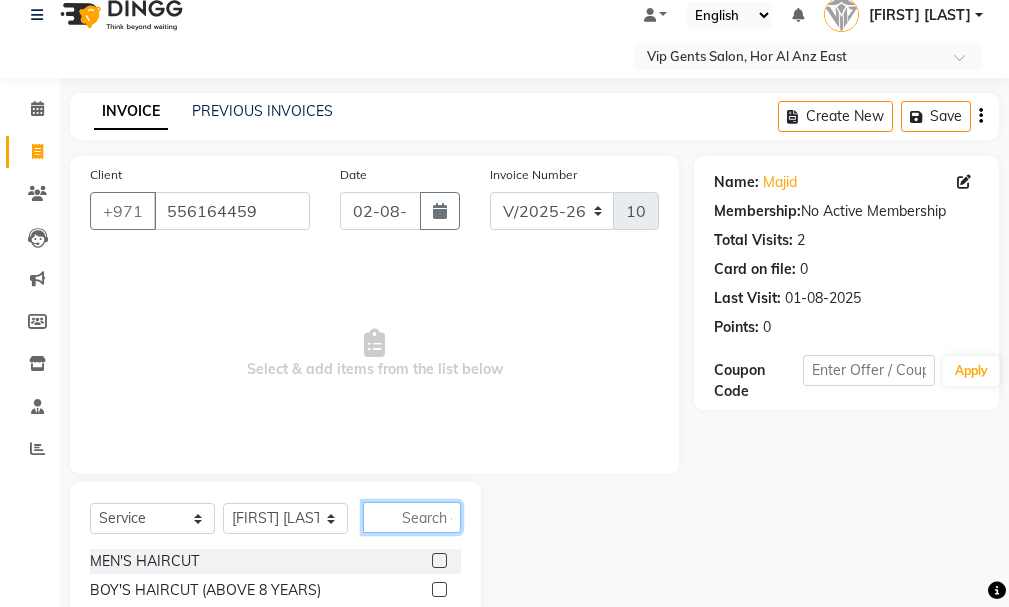 click 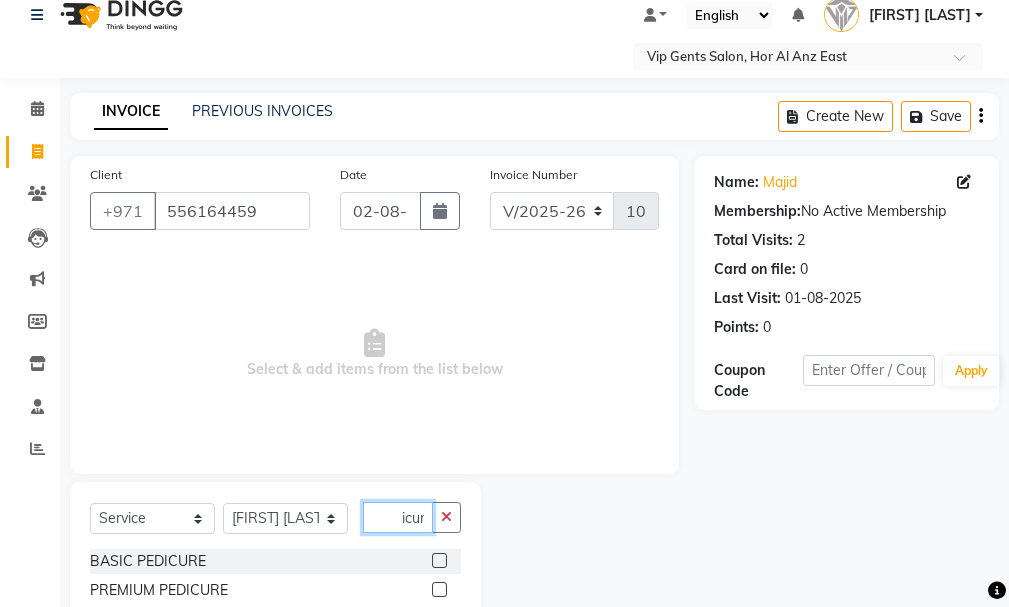 scroll, scrollTop: 0, scrollLeft: 32, axis: horizontal 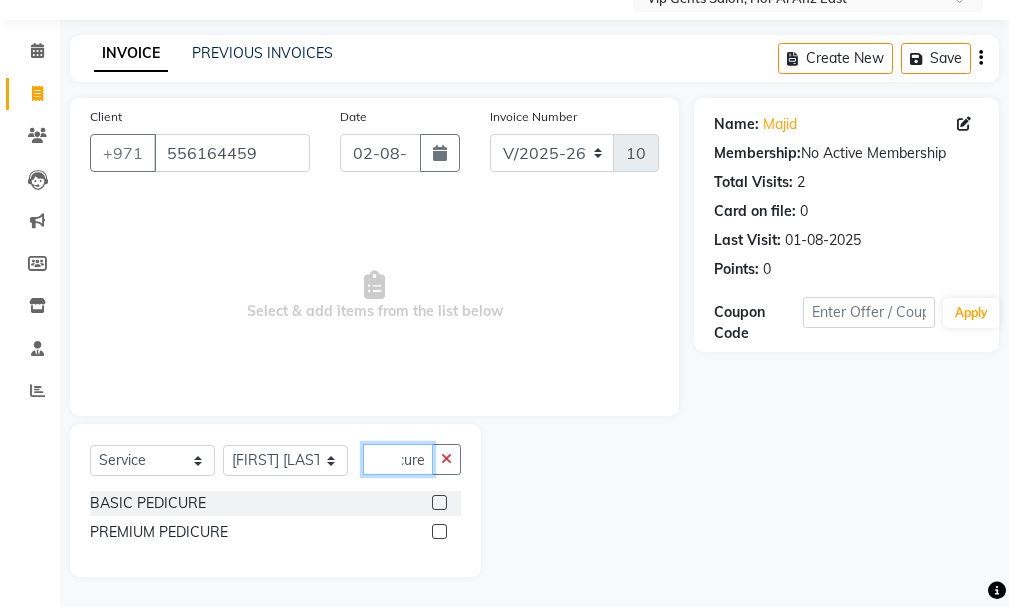 type on "pedicure" 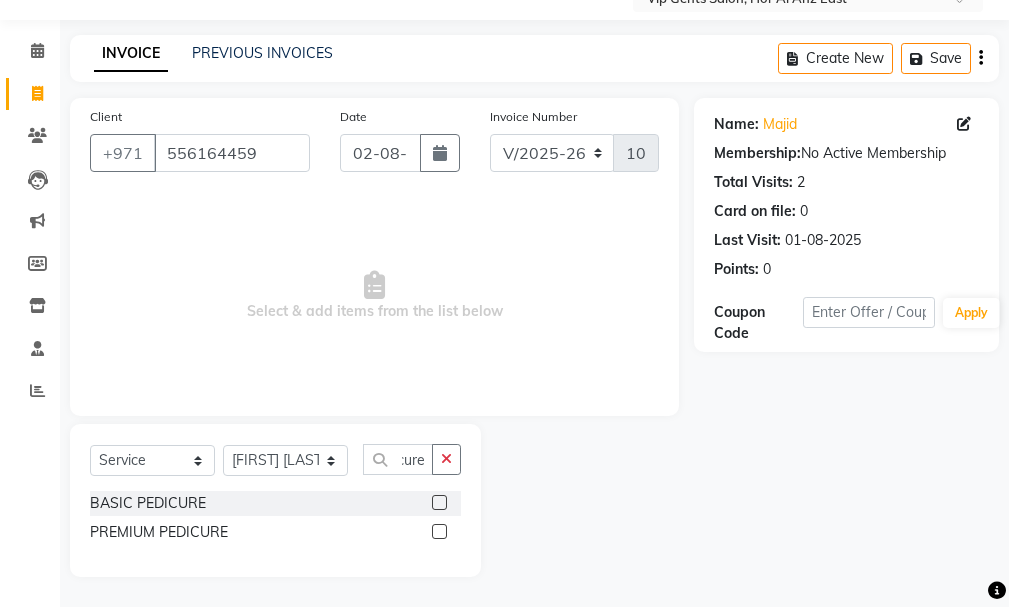 click on "BASIC PEDICURE" 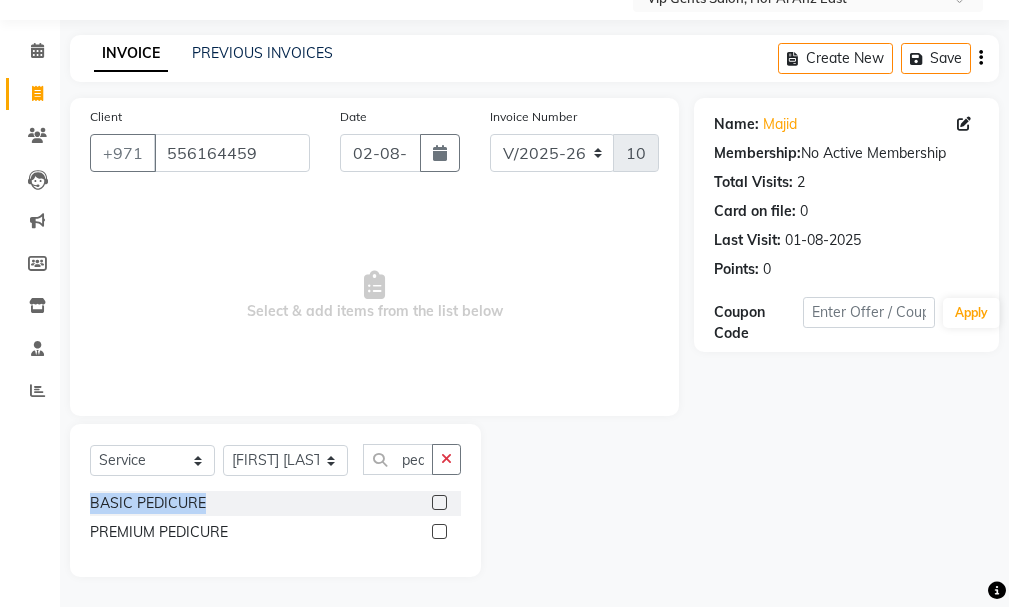 click on "Select  Service  Product  Membership  Package Voucher Prepaid Gift Card  Select Stylist [FIRST] [LAST] [LAST] [LAST] [LAST] [FIRST] [LAST] [LAST] [FIRST] [LAST] [FIRST] [LAST] [FIRST] [LAST] [FIRST] [LAST] [FIRST] [LAST] [FIRST] [LAST] [FIRST] [LAST] [FIRST] [LAST] [FIRST] [LAST] pedicure BASIC PEDICURE  PREMIUM PEDICURE" 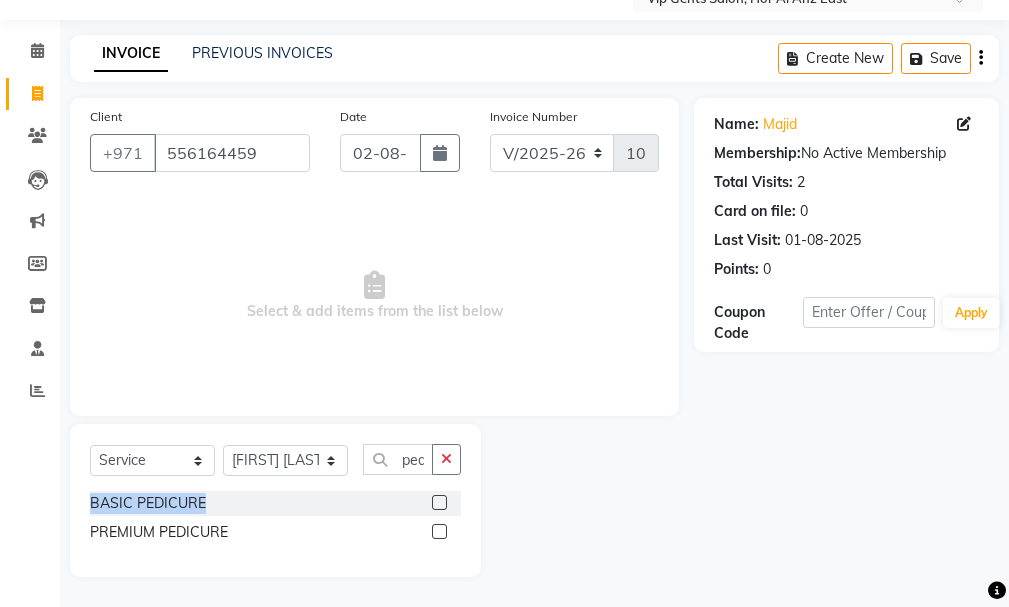 click 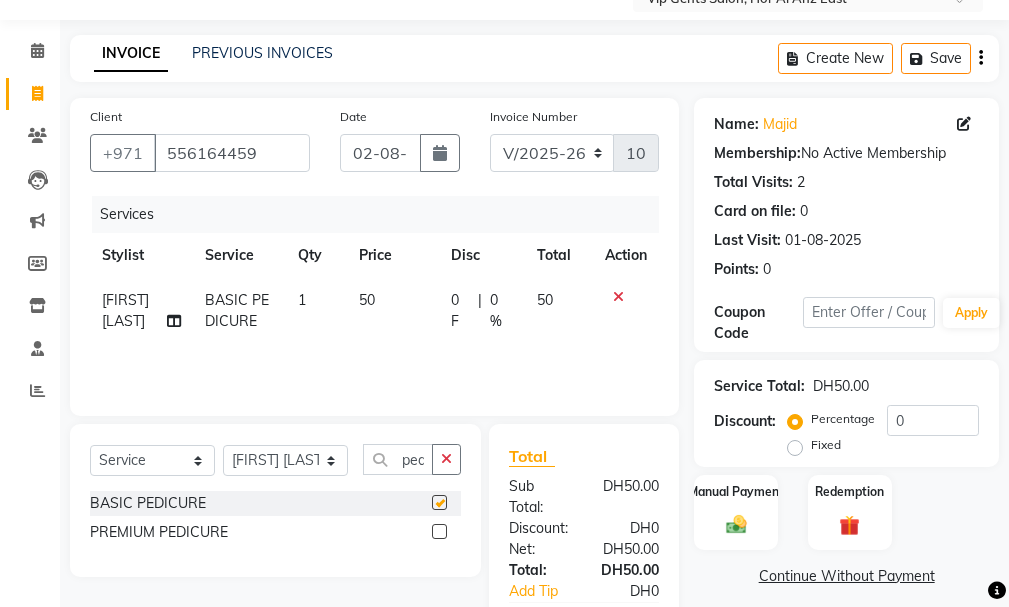 checkbox on "false" 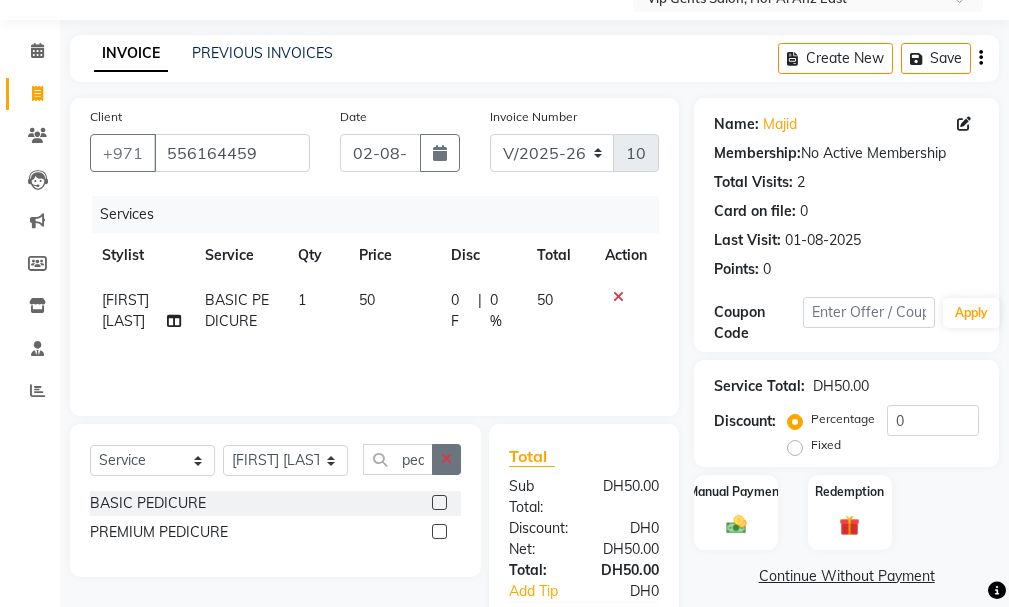 click 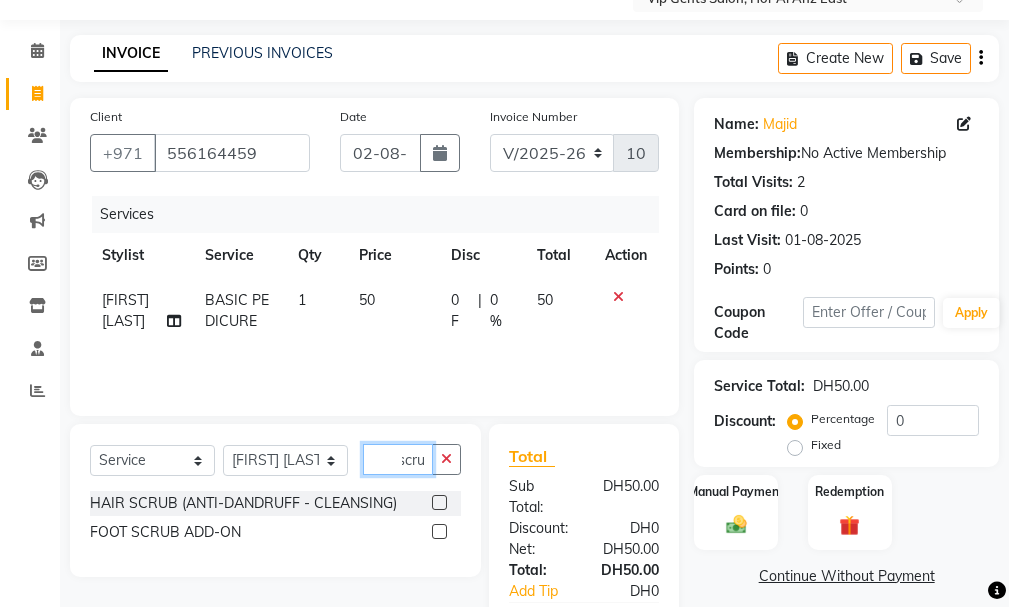 scroll, scrollTop: 0, scrollLeft: 12, axis: horizontal 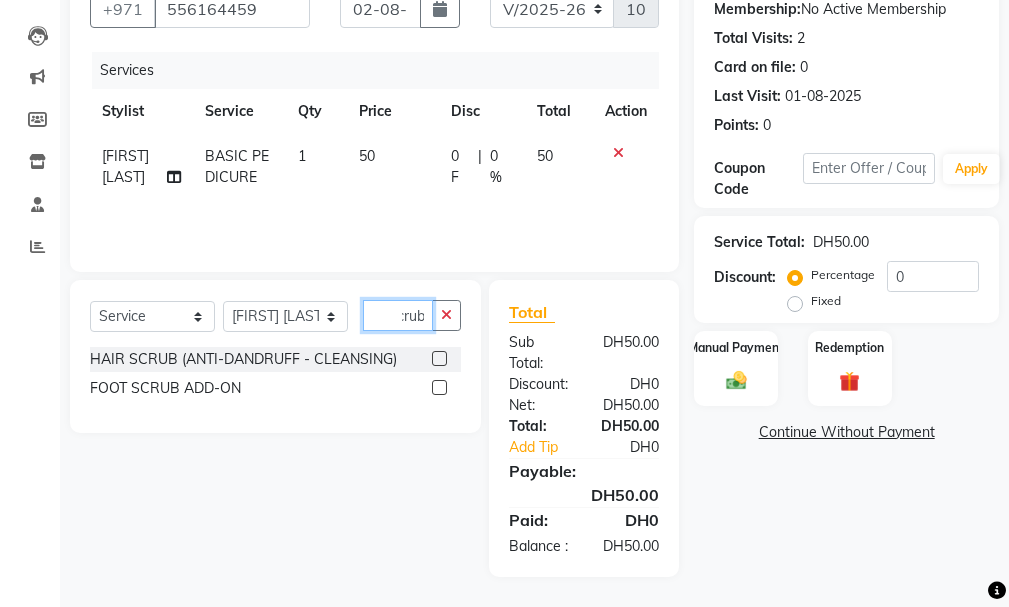 type on "scrub" 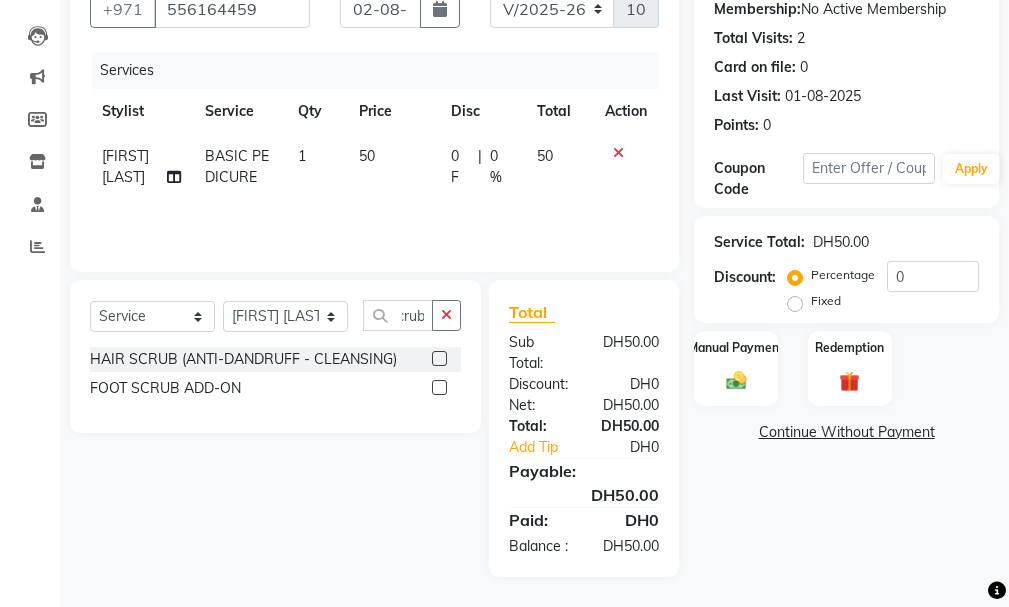 scroll, scrollTop: 0, scrollLeft: 0, axis: both 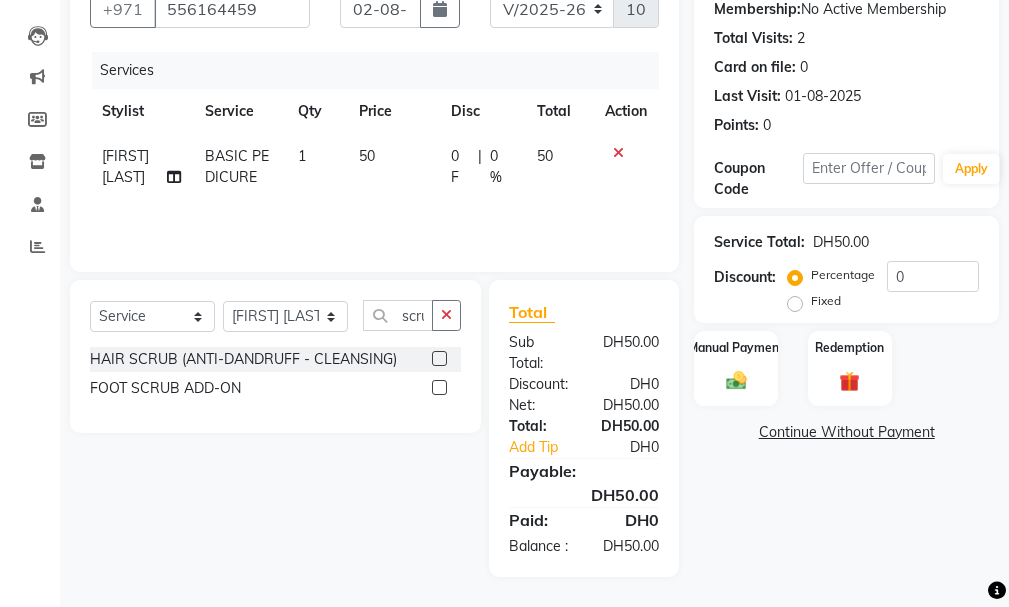 click 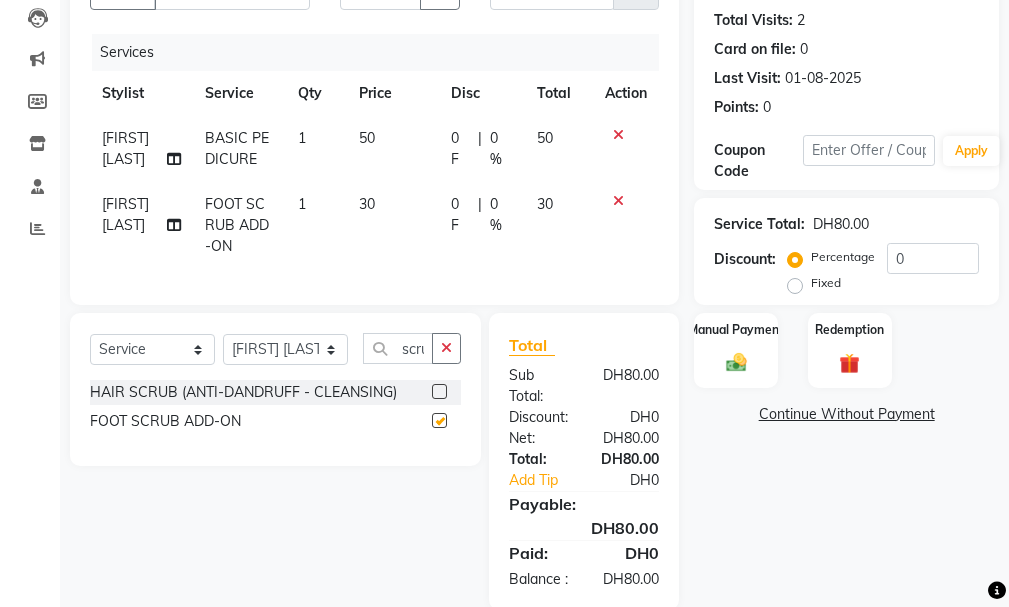 checkbox on "false" 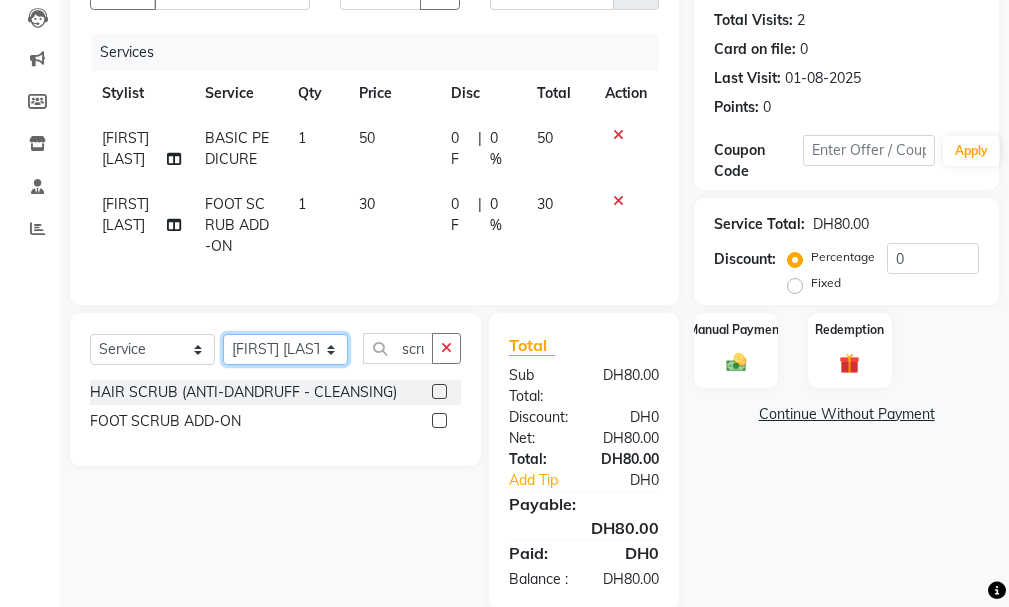 click on "Select Stylist [FIRST] [LAST] [LAST] [LAST] [LAST] [FIRST] [LAST] [LAST] [FIRST] [LAST] [FIRST] [LAST] [FIRST] [LAST] [FIRST] [LAST] [FIRST] [LAST] [FIRST] [LAST] [FIRST] [LAST] [FIRST] [LAST] [FIRST] [LAST] [FIRST] [LAST] [FIRST] [LAST] [FIRST] [LAST]" 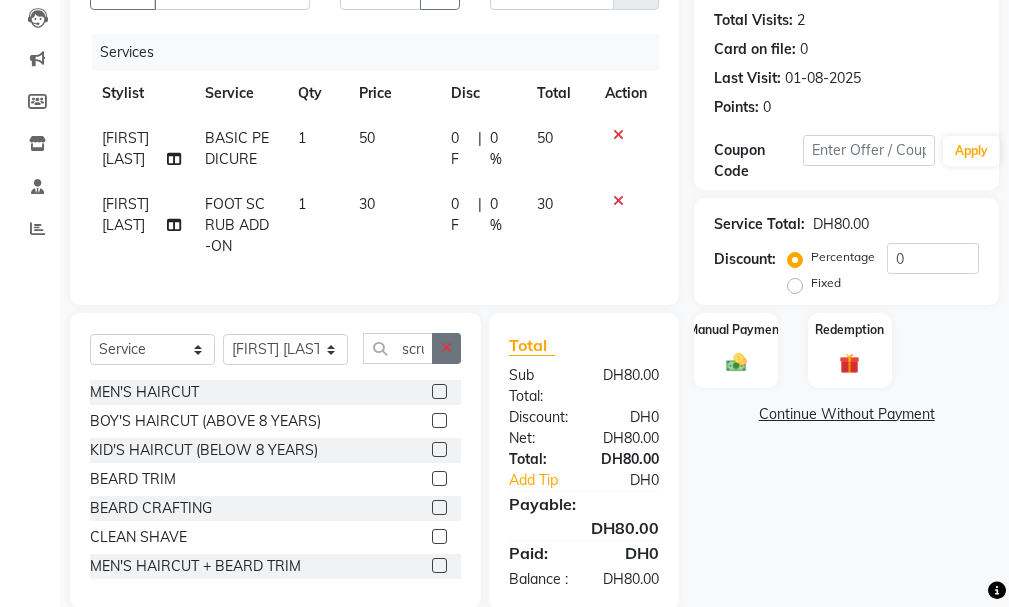 click 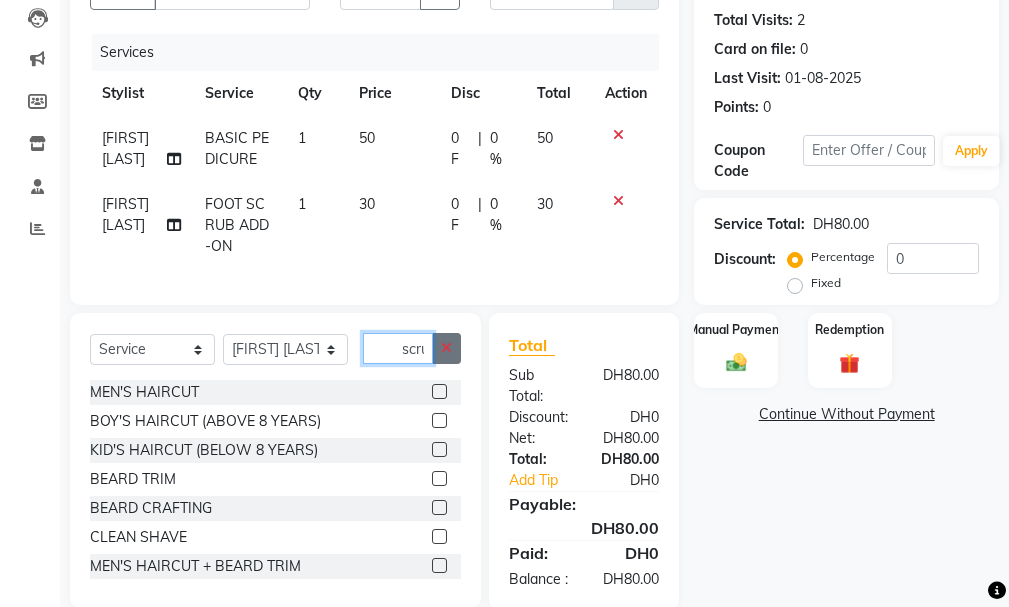type 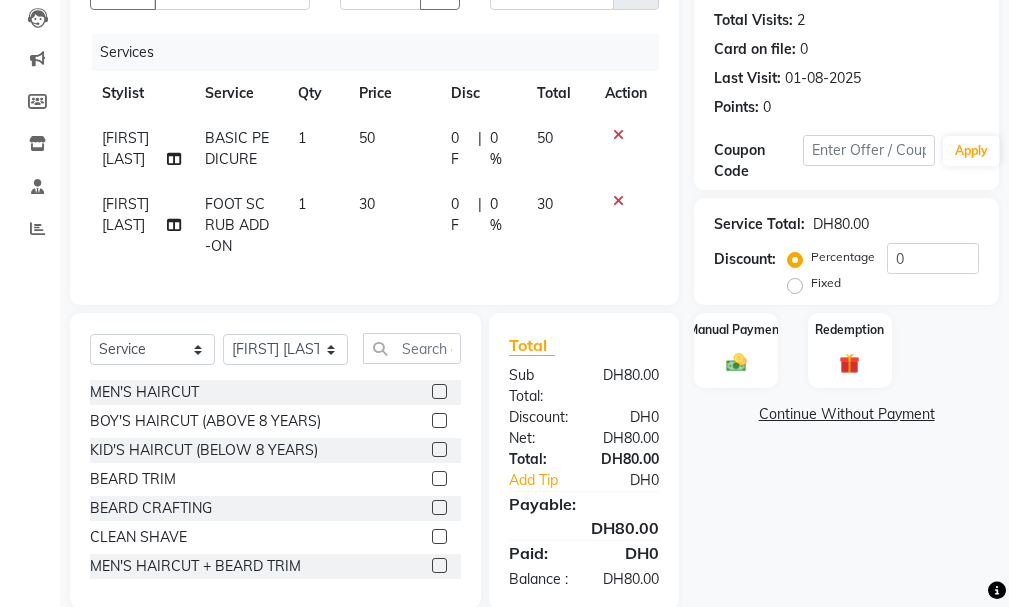 click 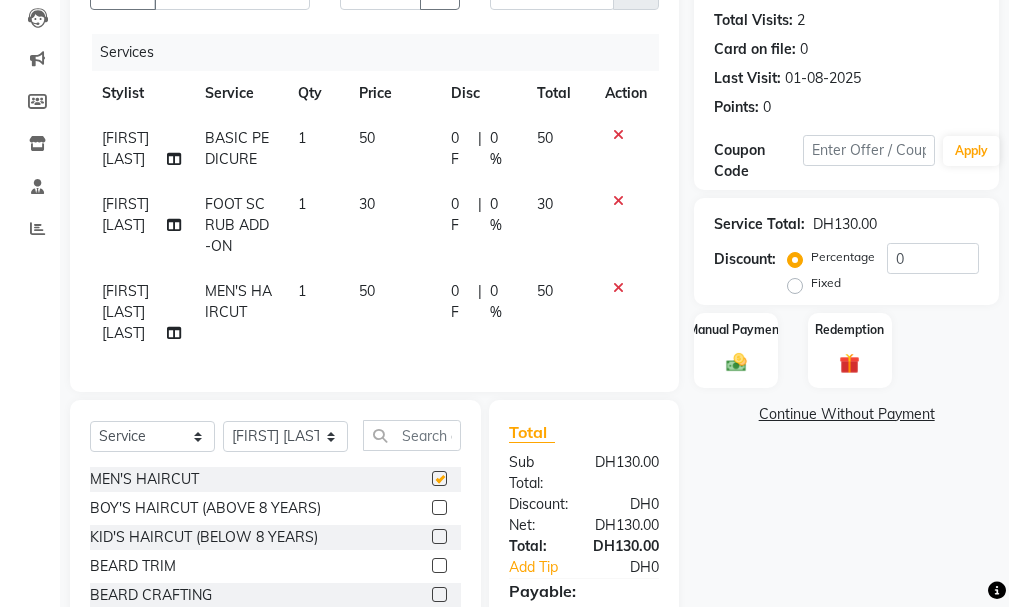 checkbox on "false" 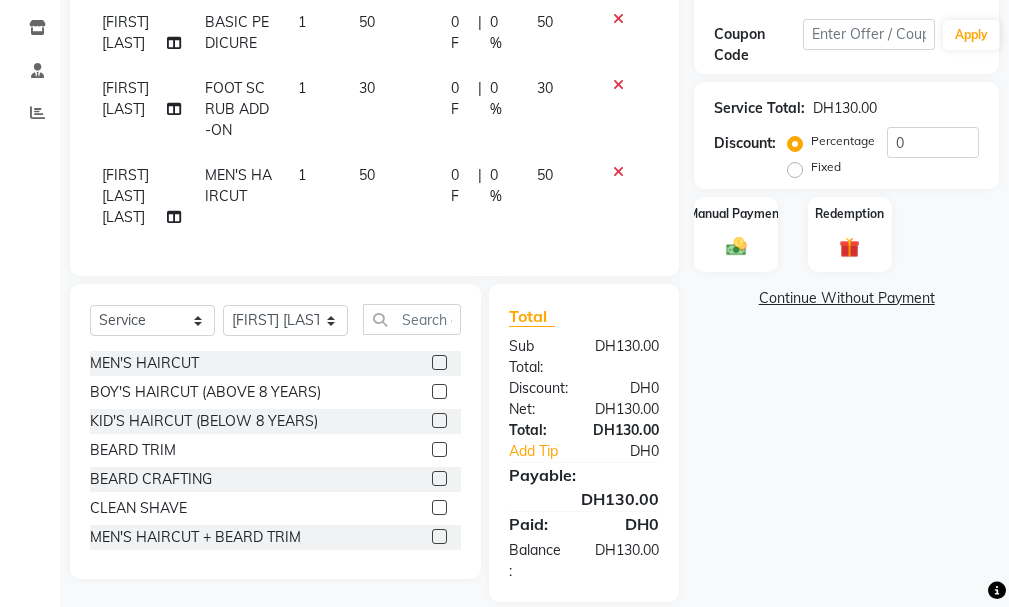 scroll, scrollTop: 360, scrollLeft: 0, axis: vertical 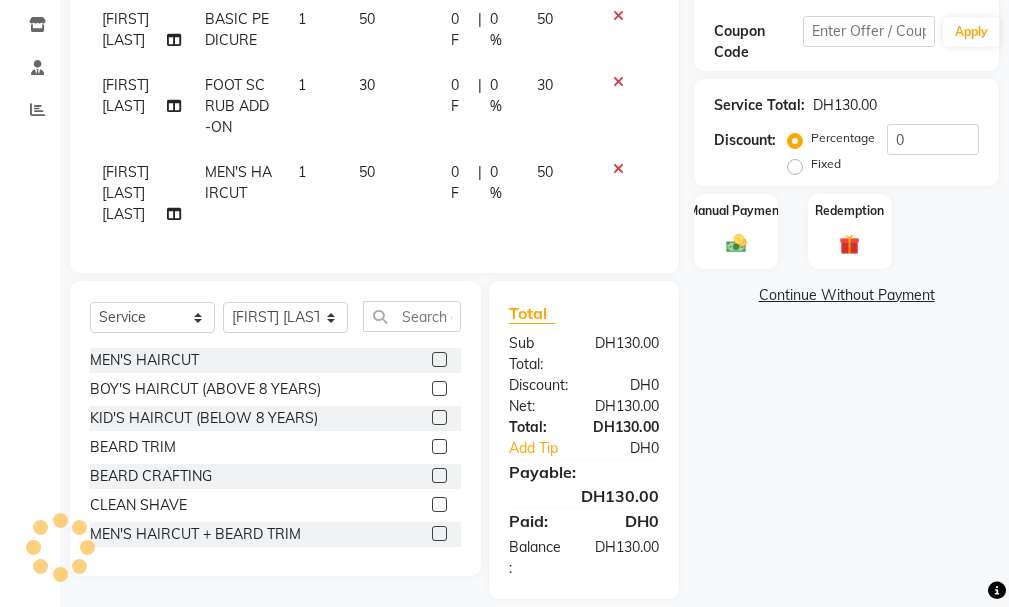 drag, startPoint x: 1021, startPoint y: 443, endPoint x: 877, endPoint y: 575, distance: 195.34584 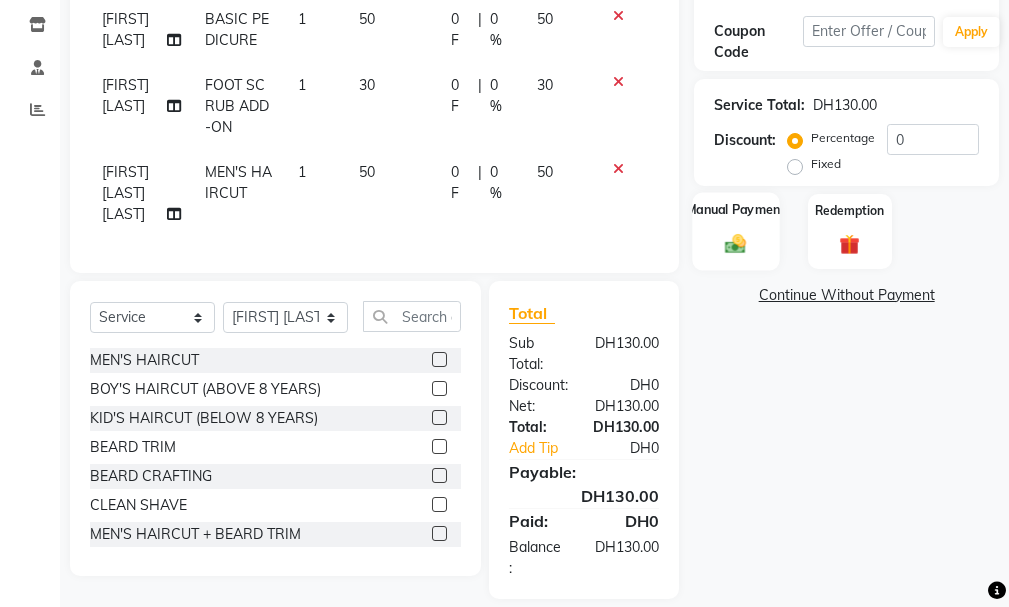 click 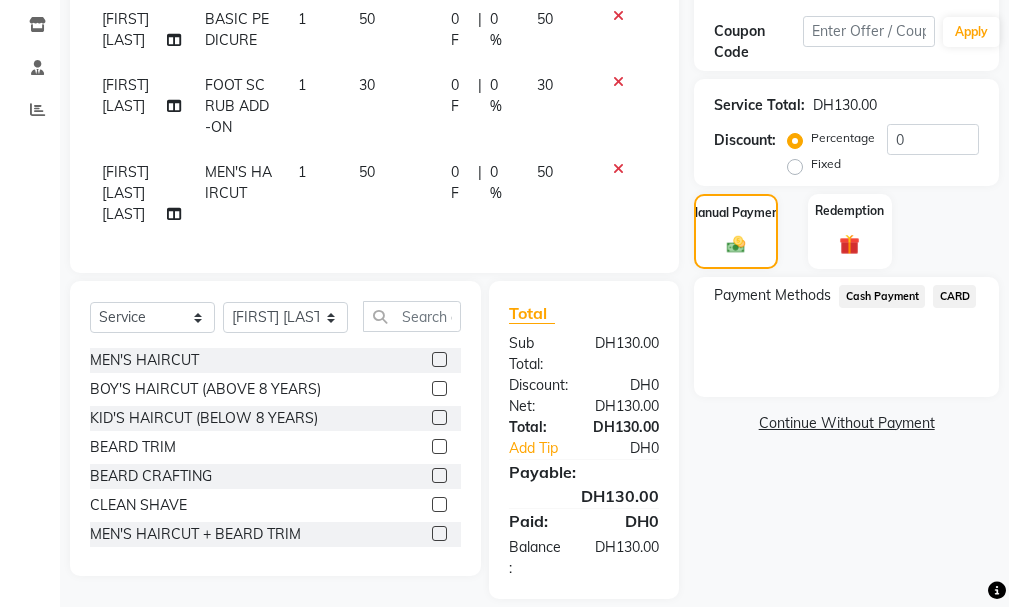 click on "CARD" 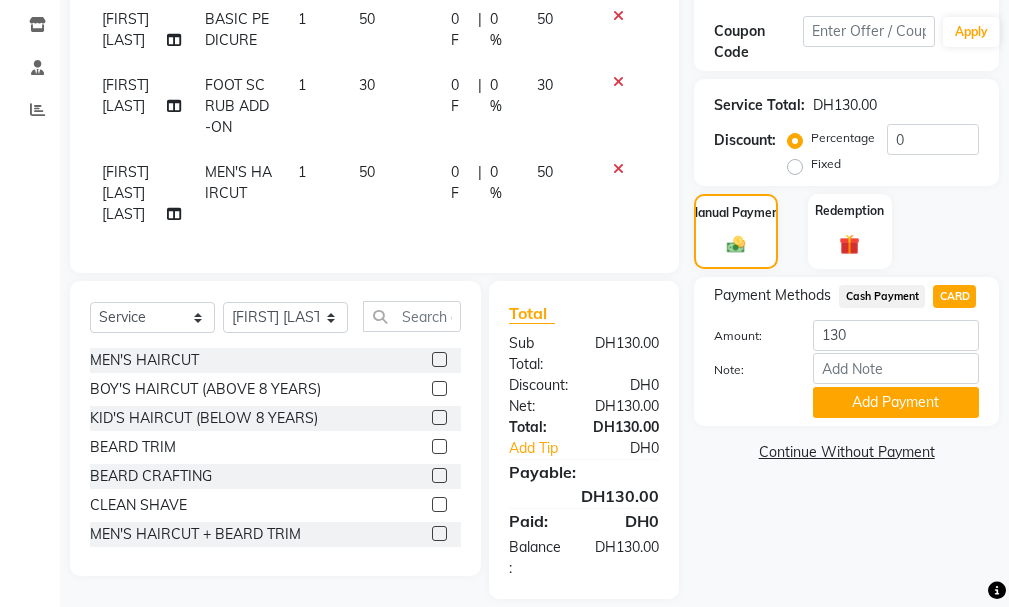 scroll, scrollTop: 376, scrollLeft: 0, axis: vertical 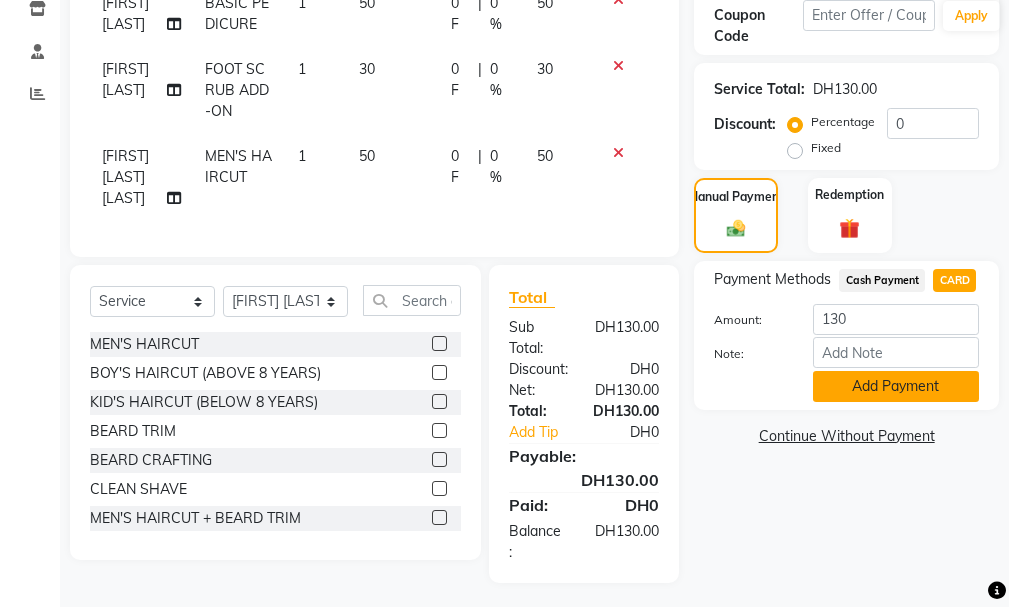 click on "Add Payment" 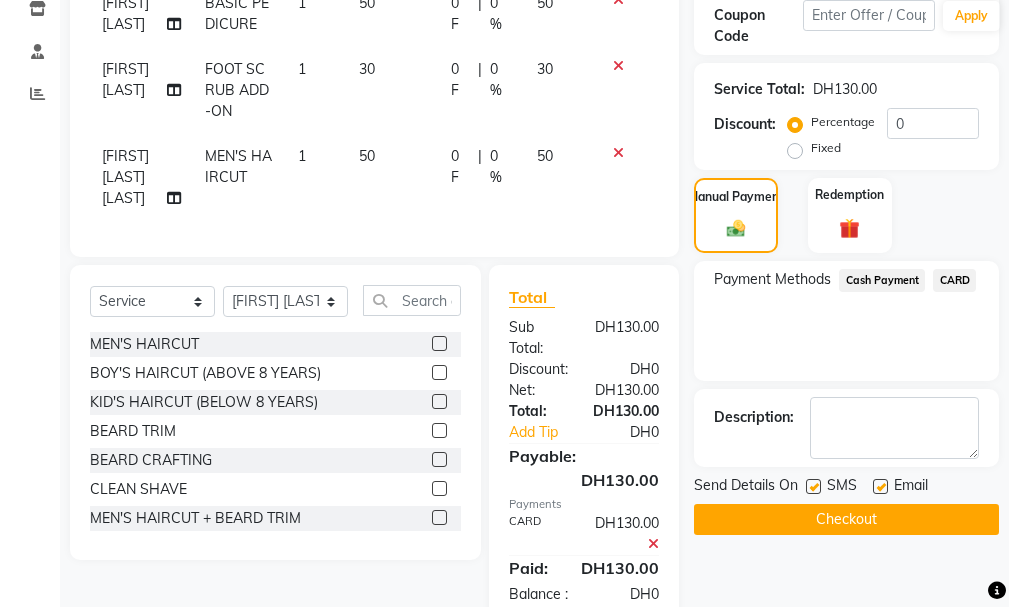 scroll, scrollTop: 439, scrollLeft: 0, axis: vertical 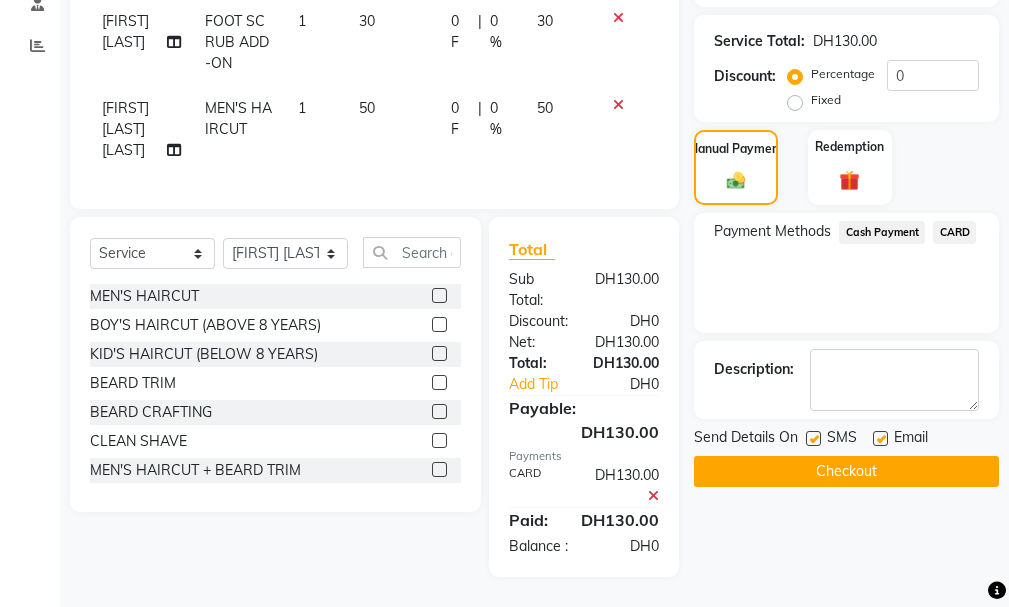 click 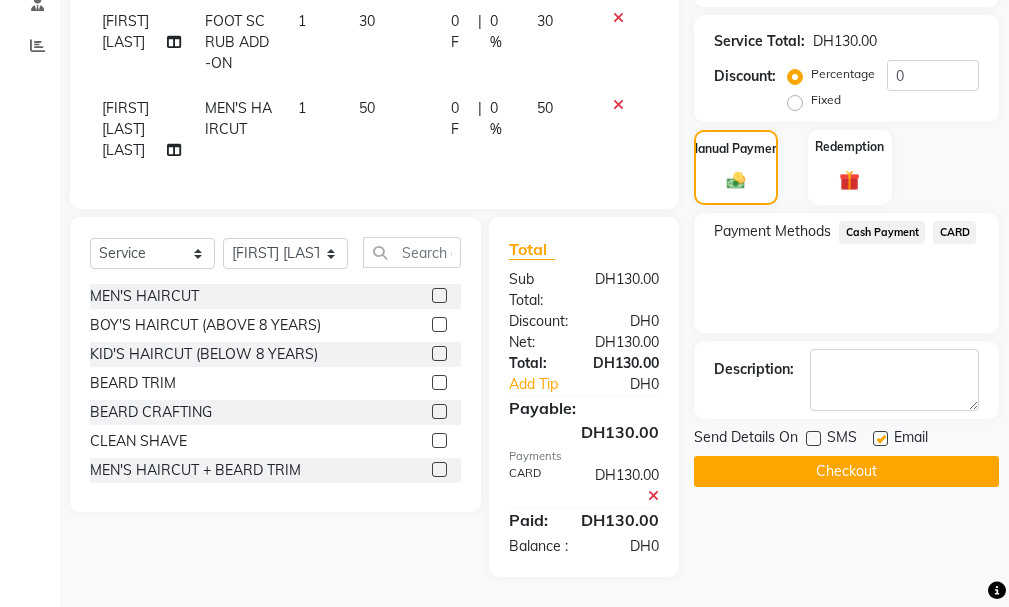 click 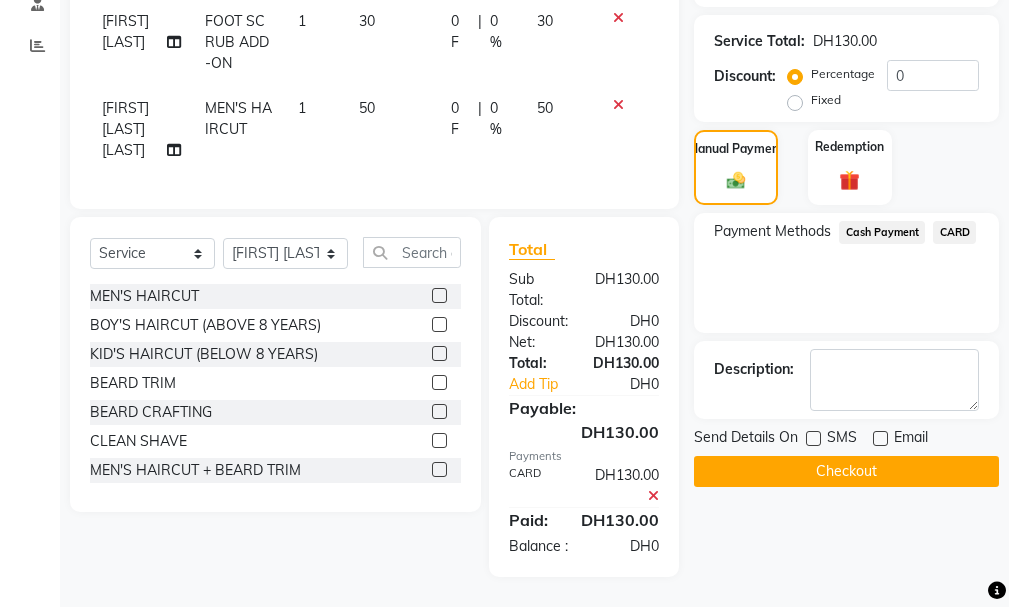 click on "Checkout" 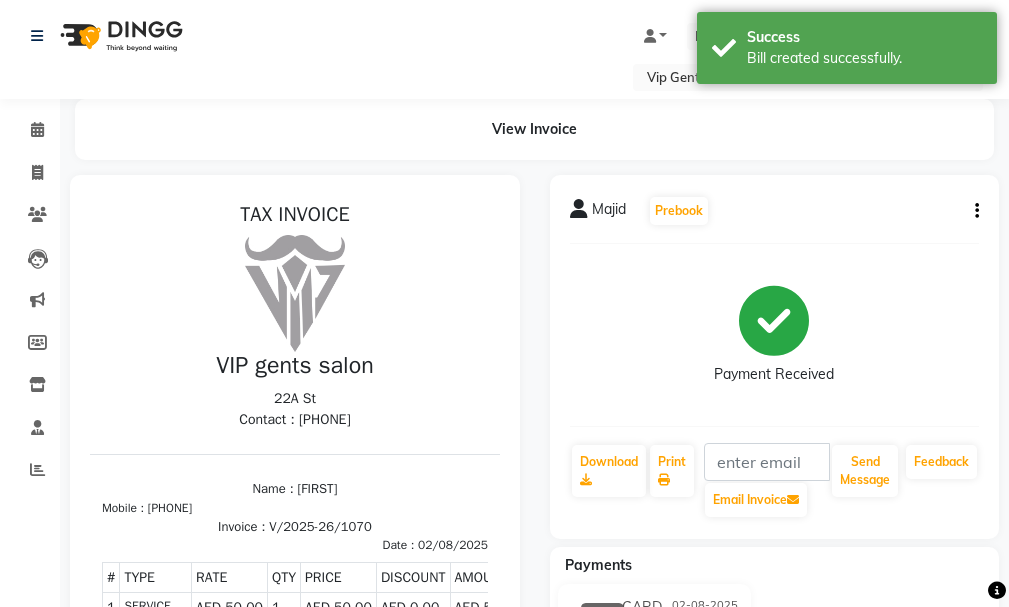 scroll, scrollTop: 68, scrollLeft: 0, axis: vertical 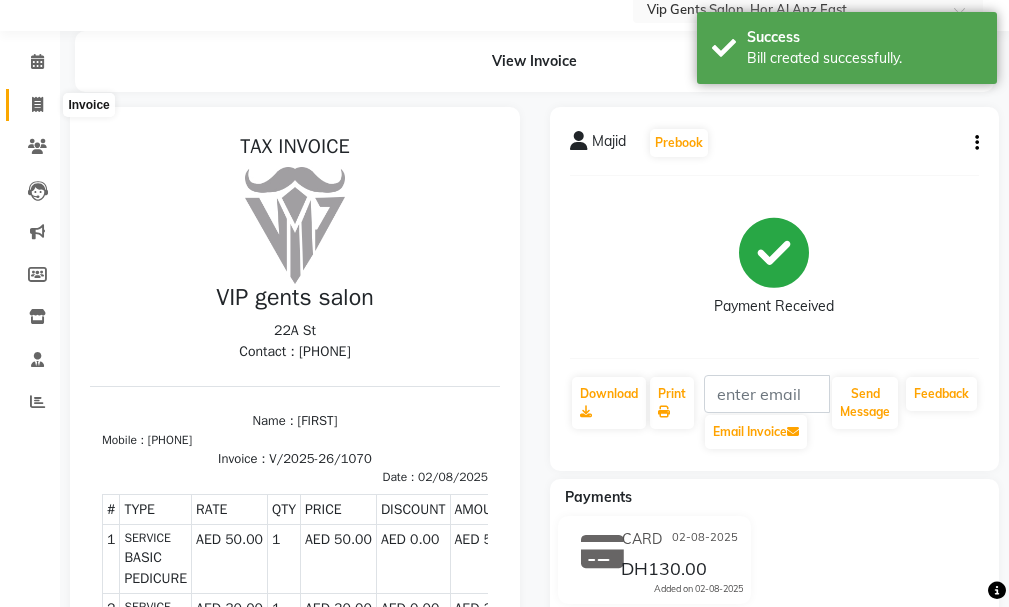 click 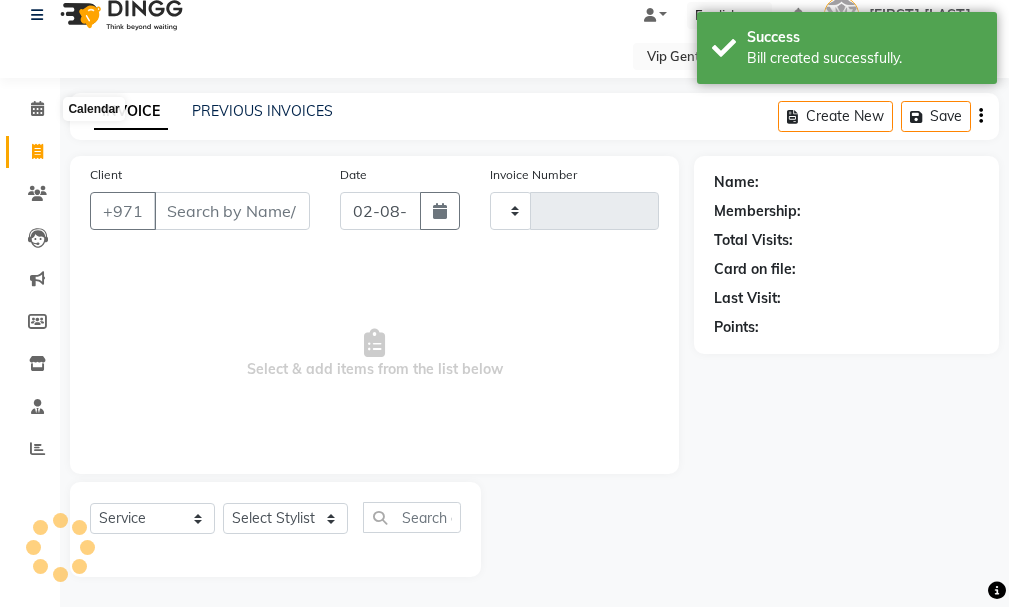 scroll, scrollTop: 21, scrollLeft: 0, axis: vertical 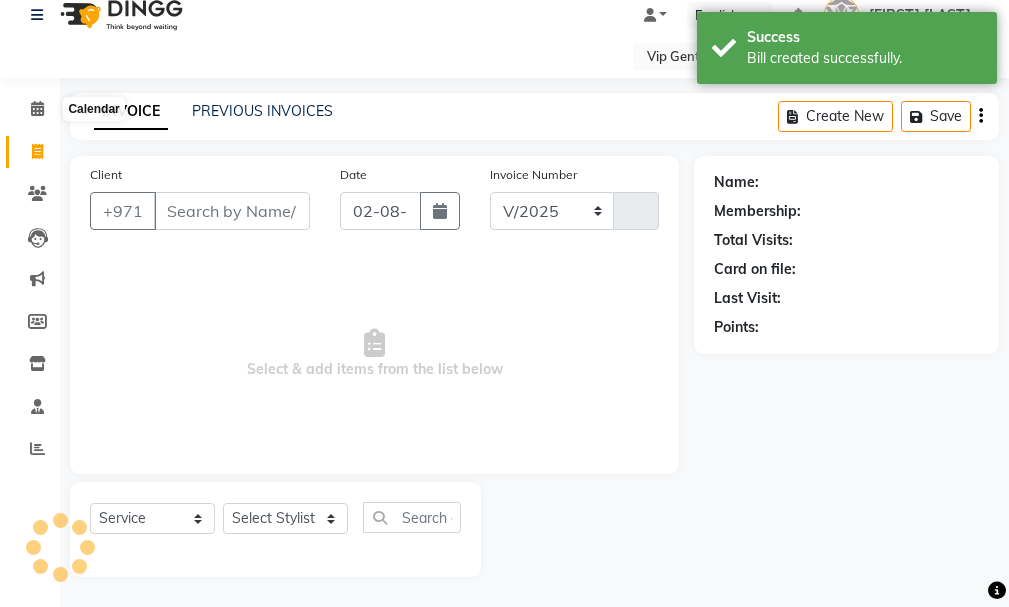 select on "8415" 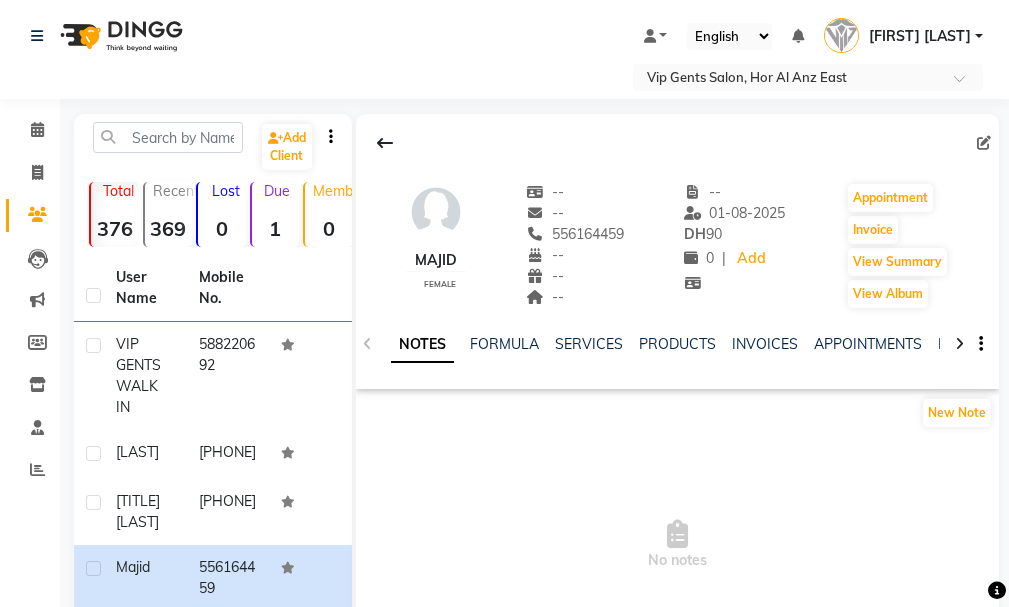 scroll, scrollTop: 0, scrollLeft: 0, axis: both 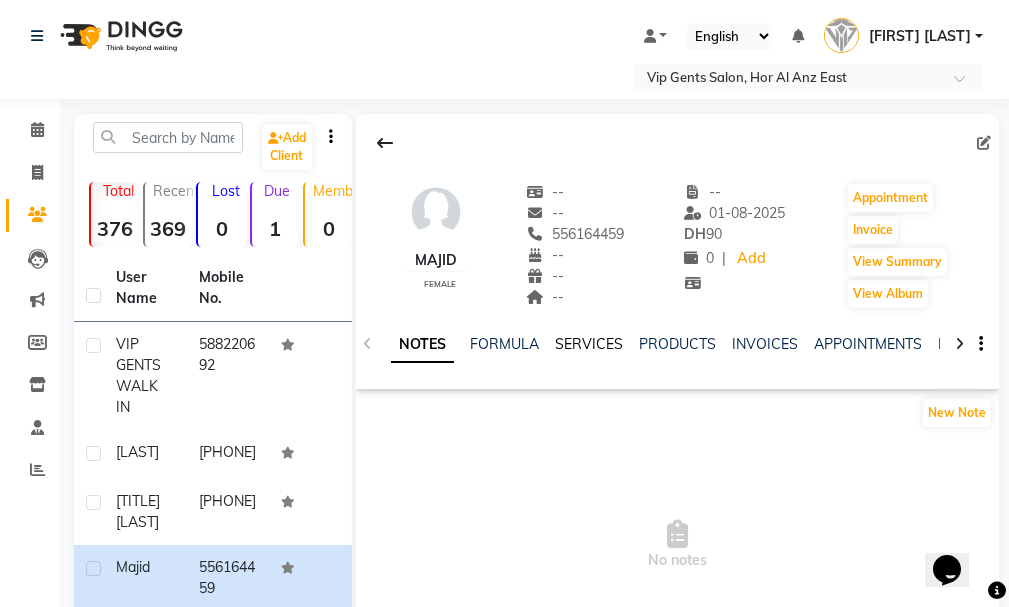 click on "SERVICES" 